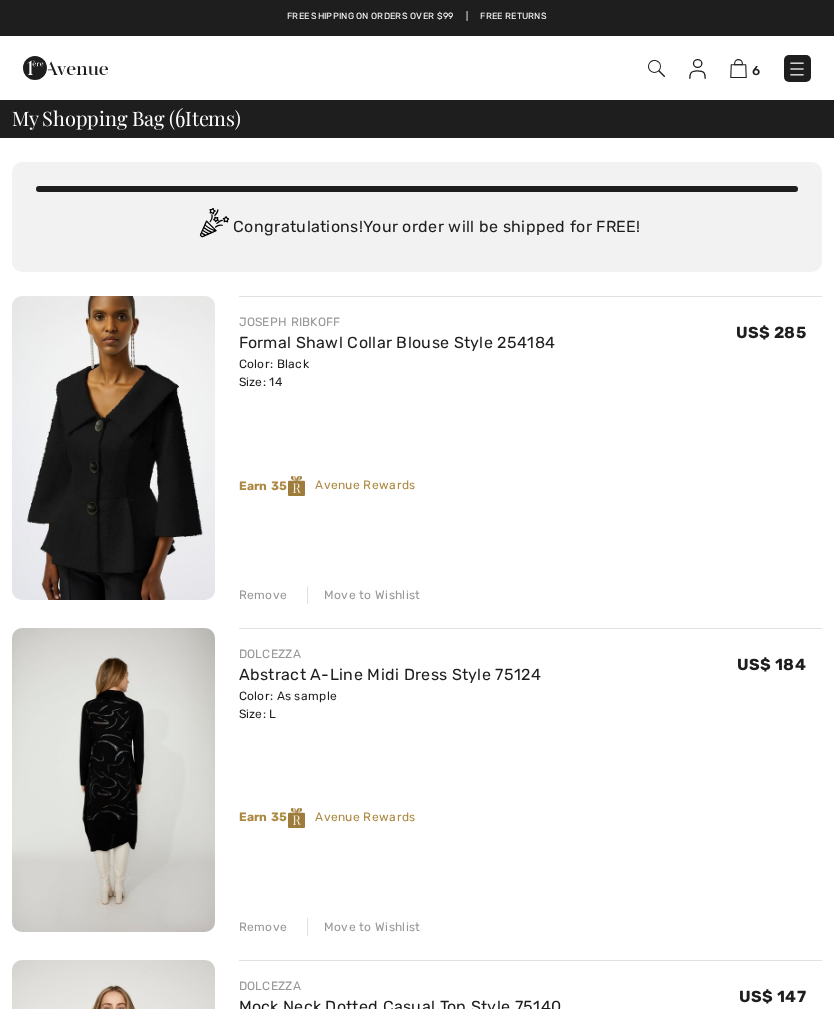 checkbox on "true" 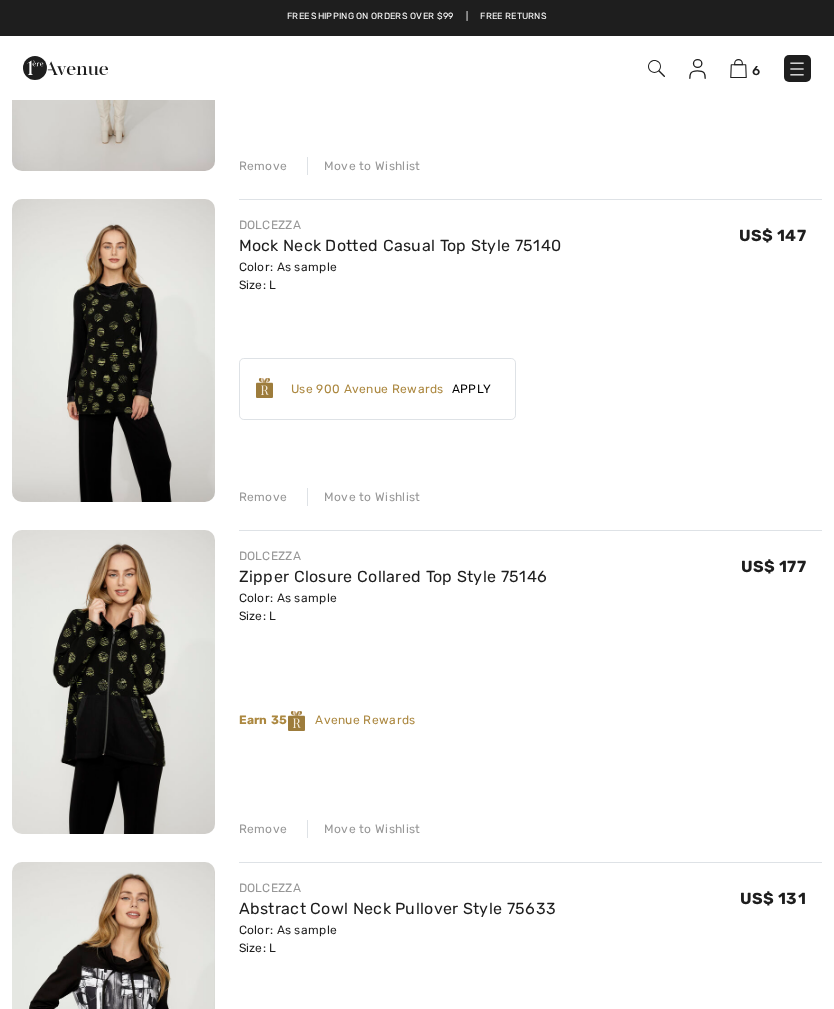 scroll, scrollTop: 0, scrollLeft: 0, axis: both 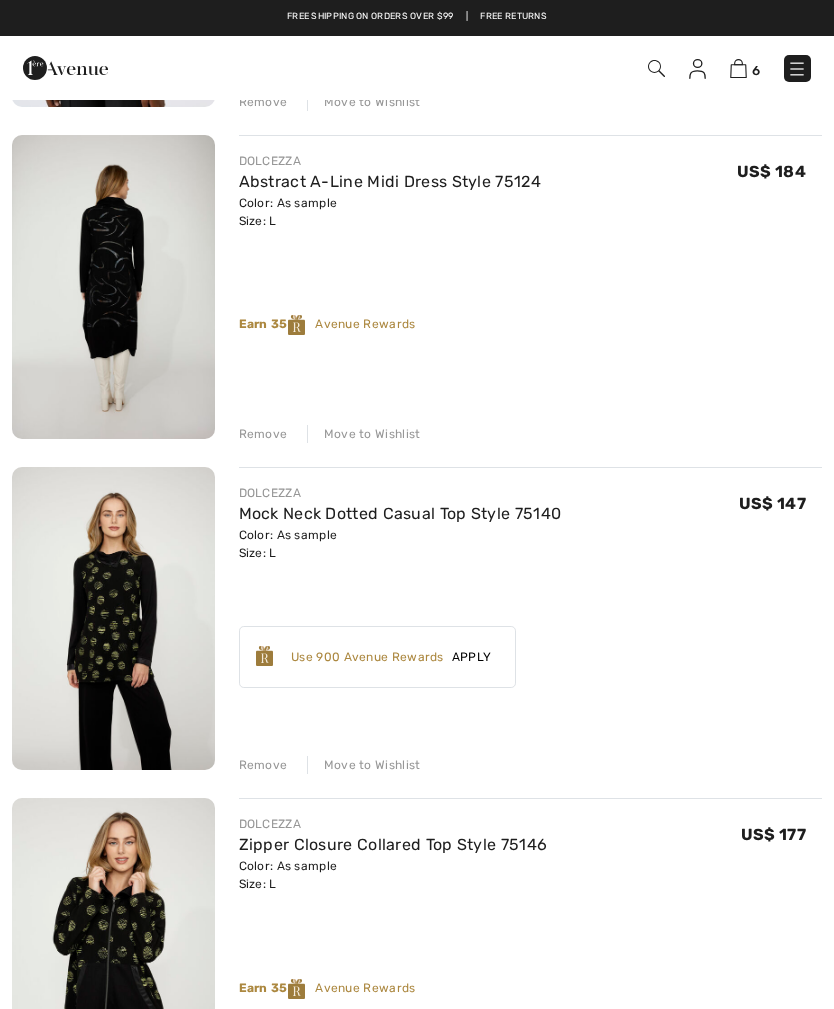 click at bounding box center (697, 69) 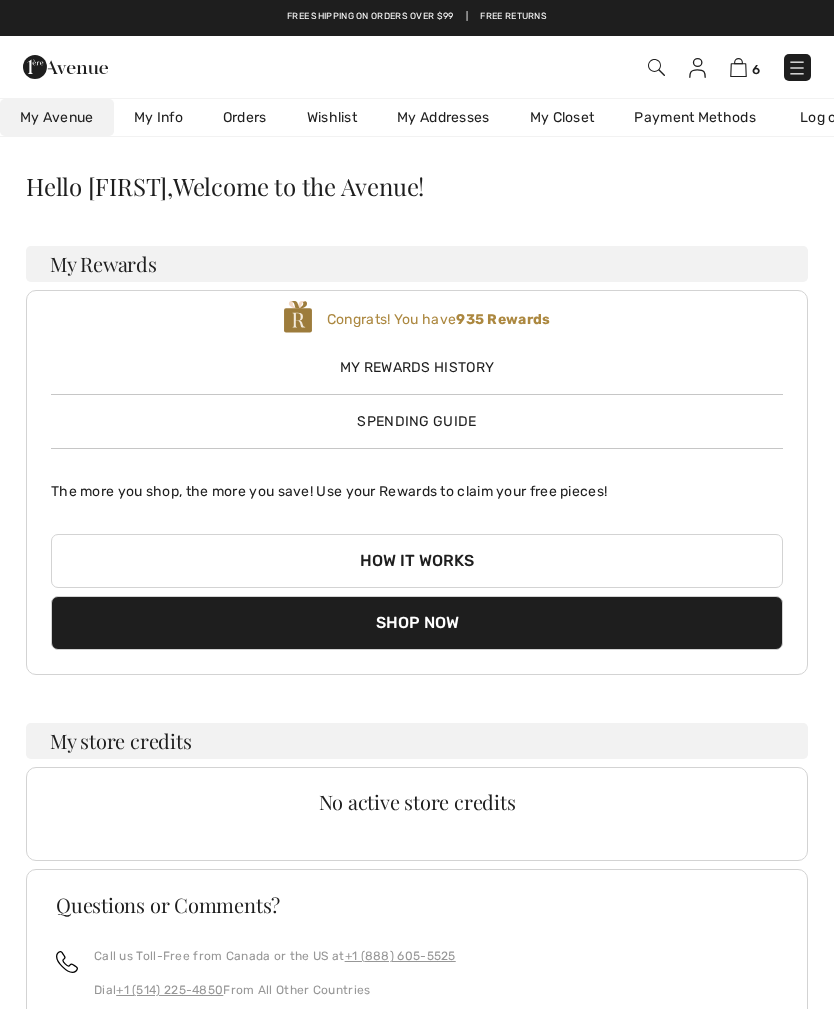 scroll, scrollTop: 0, scrollLeft: 0, axis: both 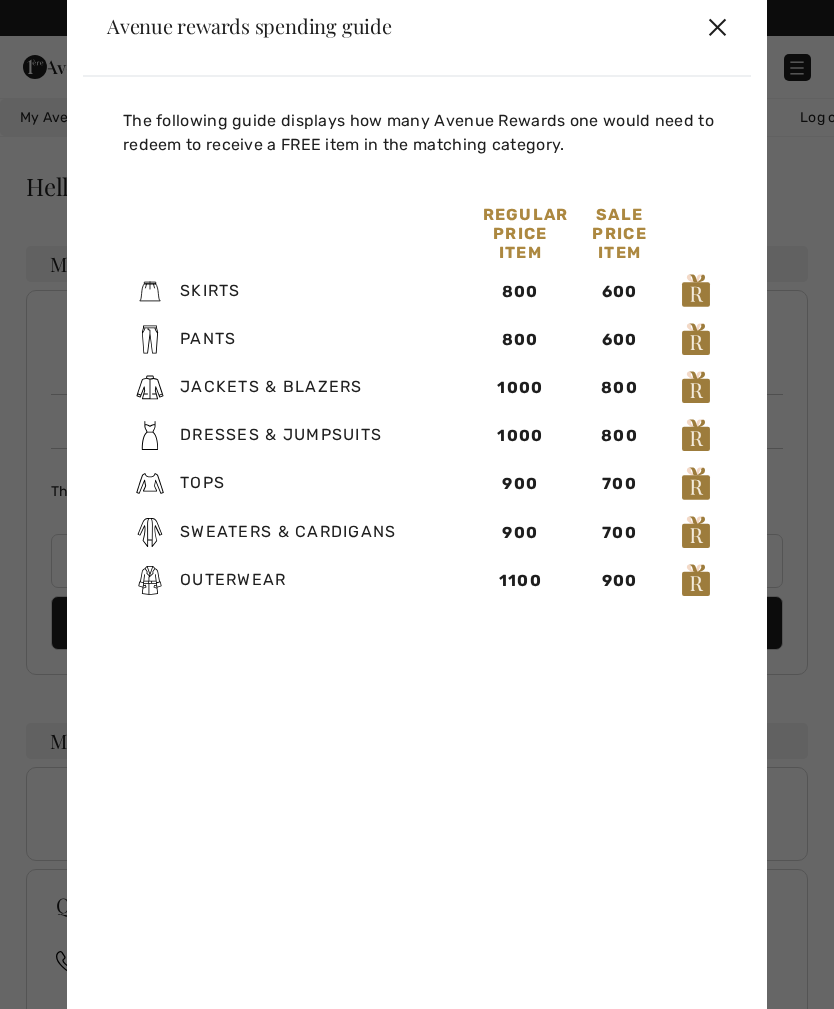 click on "✕" at bounding box center [717, 26] 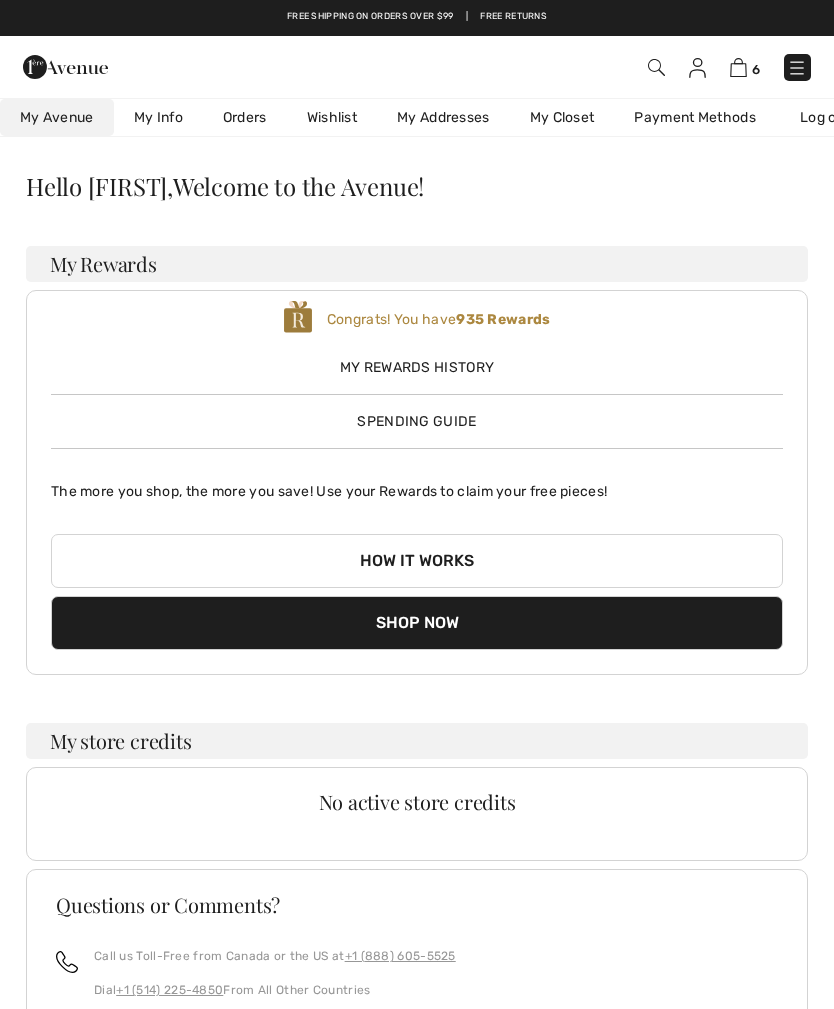 click at bounding box center (797, 68) 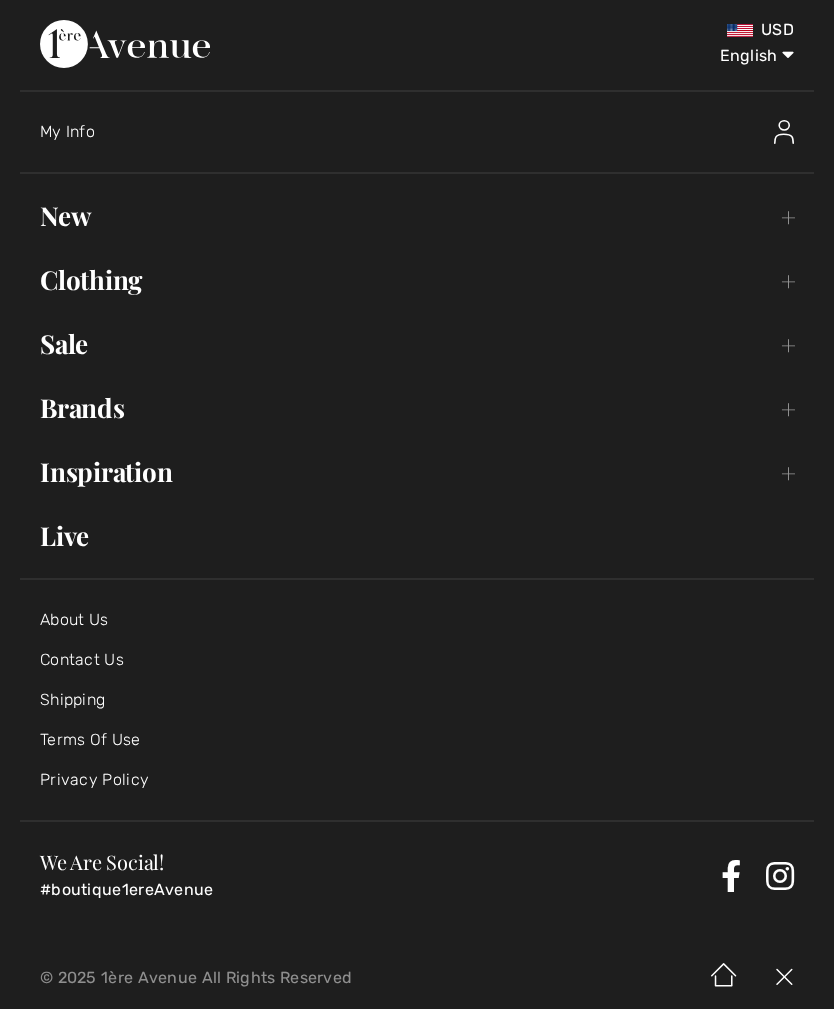click on "Brands Open submenu" at bounding box center (417, 408) 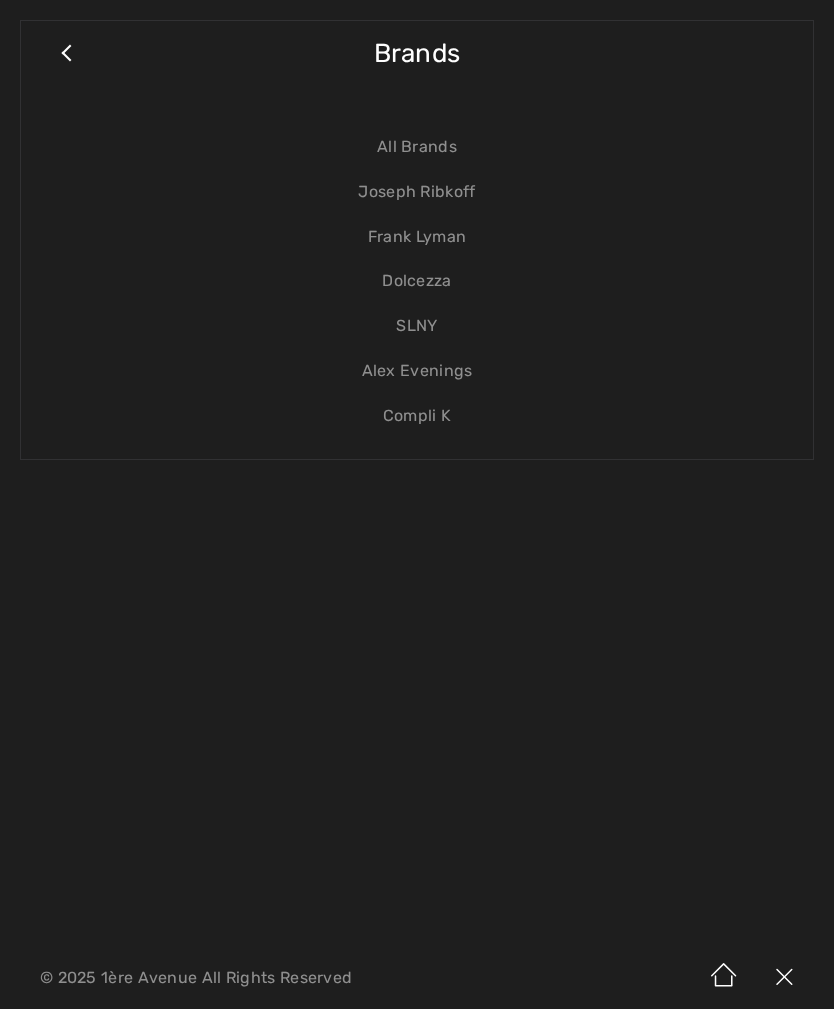 click on "Joseph Ribkoff" at bounding box center (417, 192) 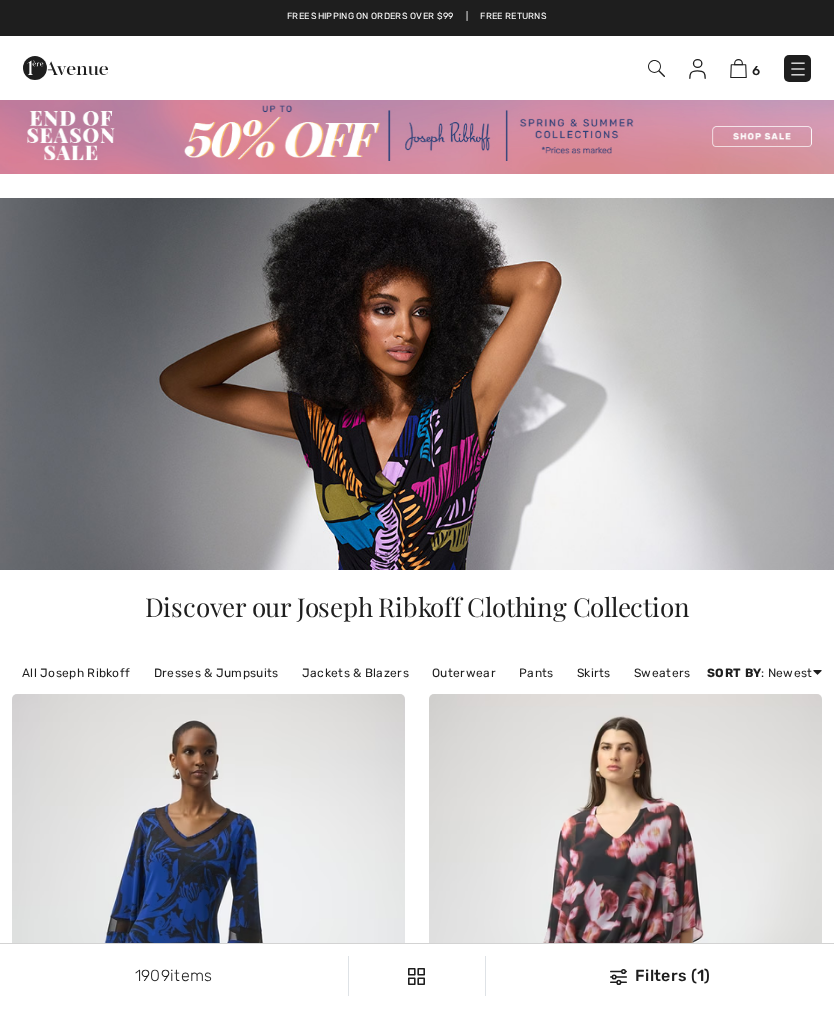 scroll, scrollTop: 0, scrollLeft: 0, axis: both 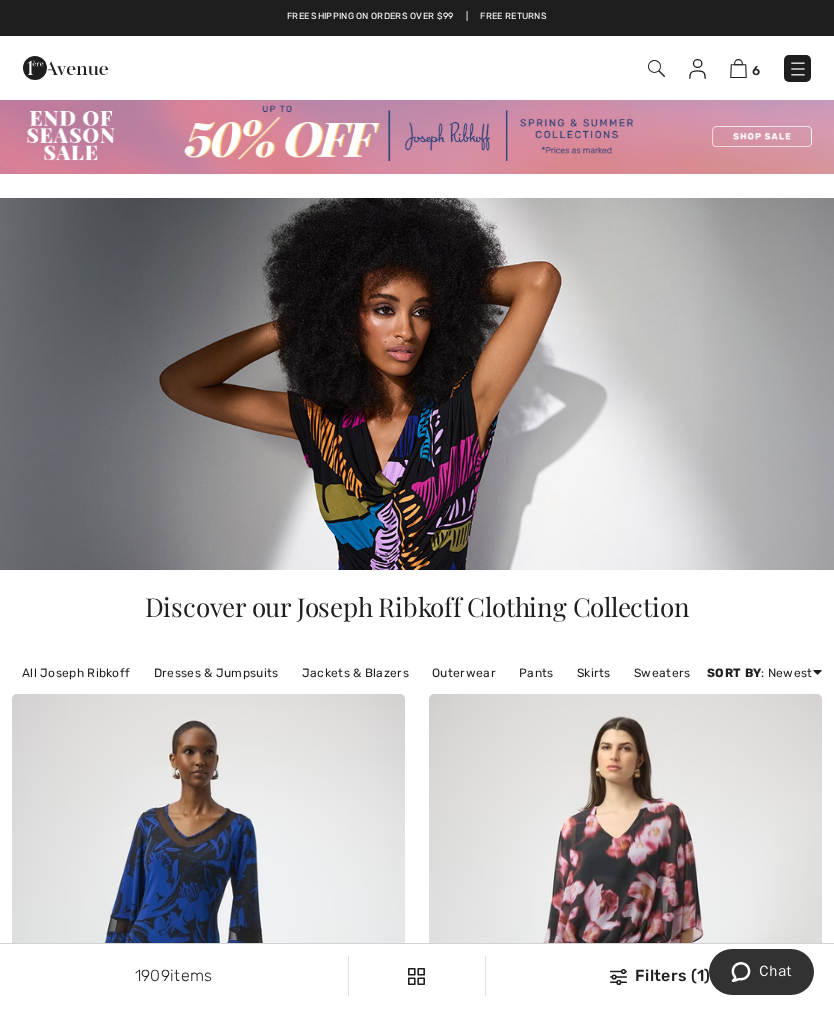 click at bounding box center [417, 384] 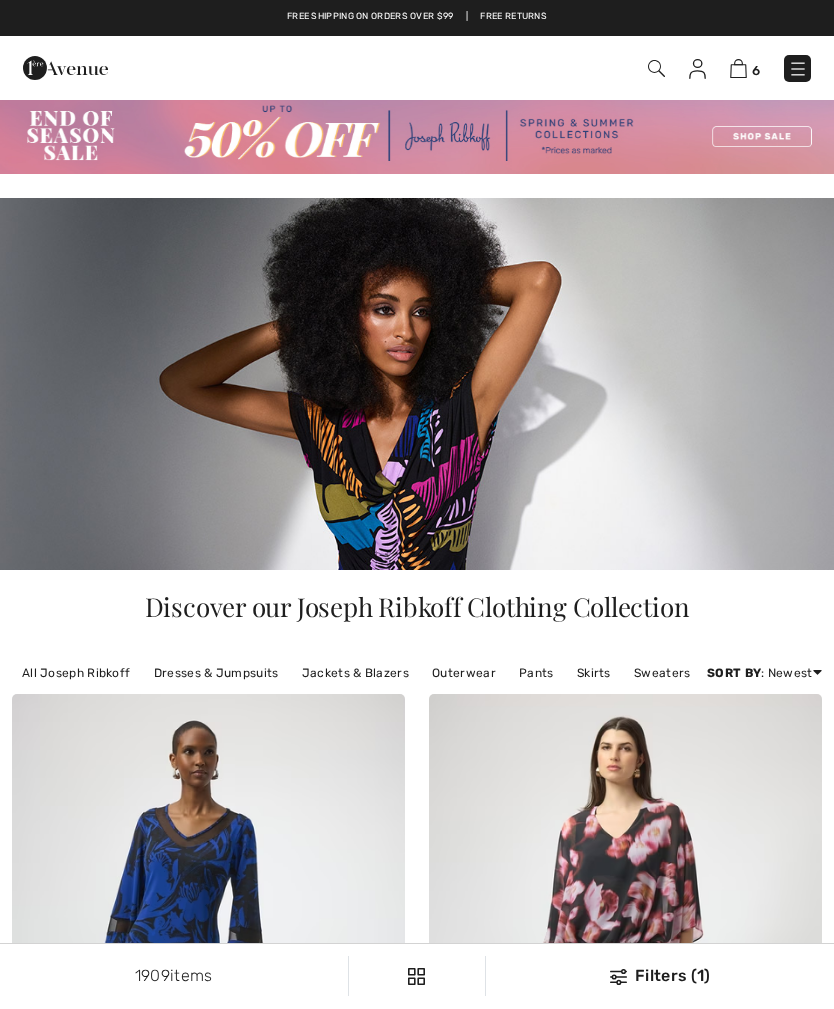checkbox on "true" 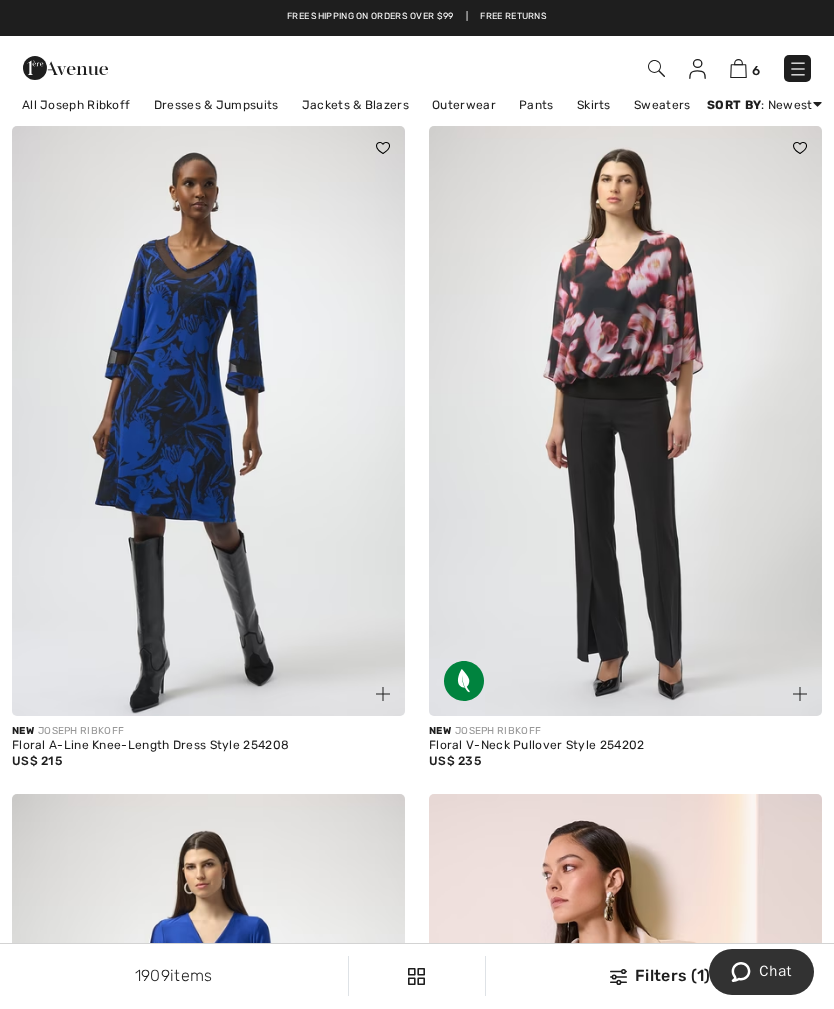 scroll, scrollTop: 0, scrollLeft: 0, axis: both 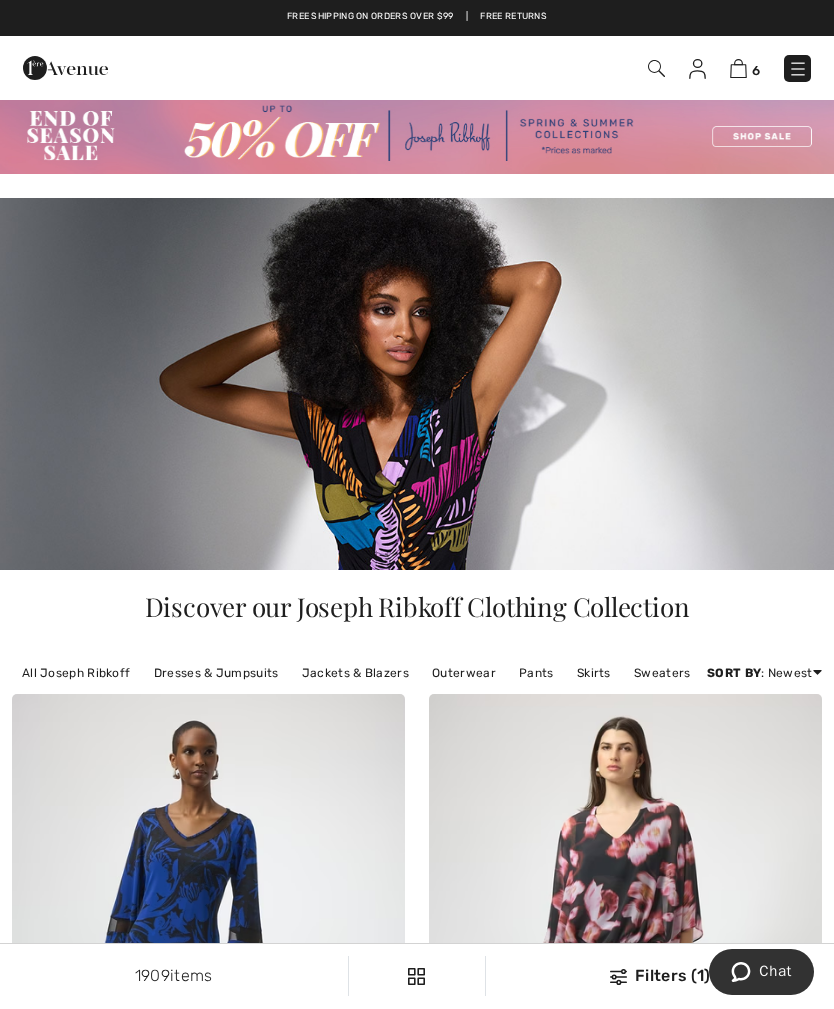 click on "Jackets & Blazers" at bounding box center [355, 673] 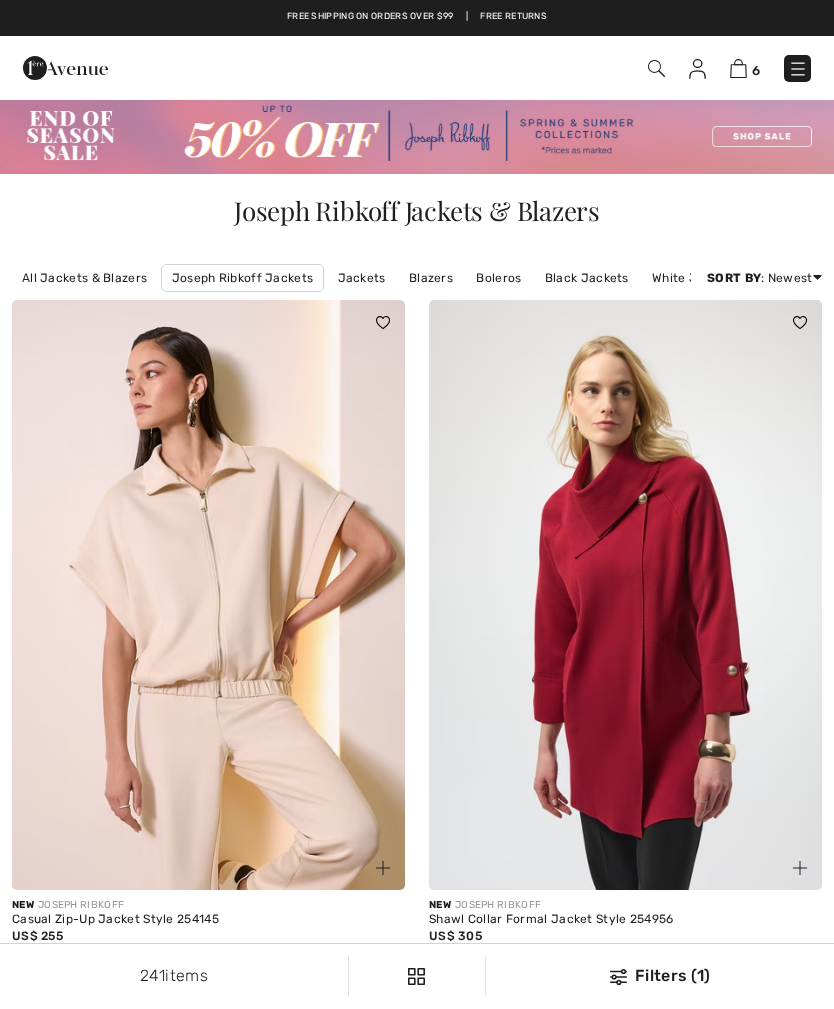 scroll, scrollTop: 0, scrollLeft: 0, axis: both 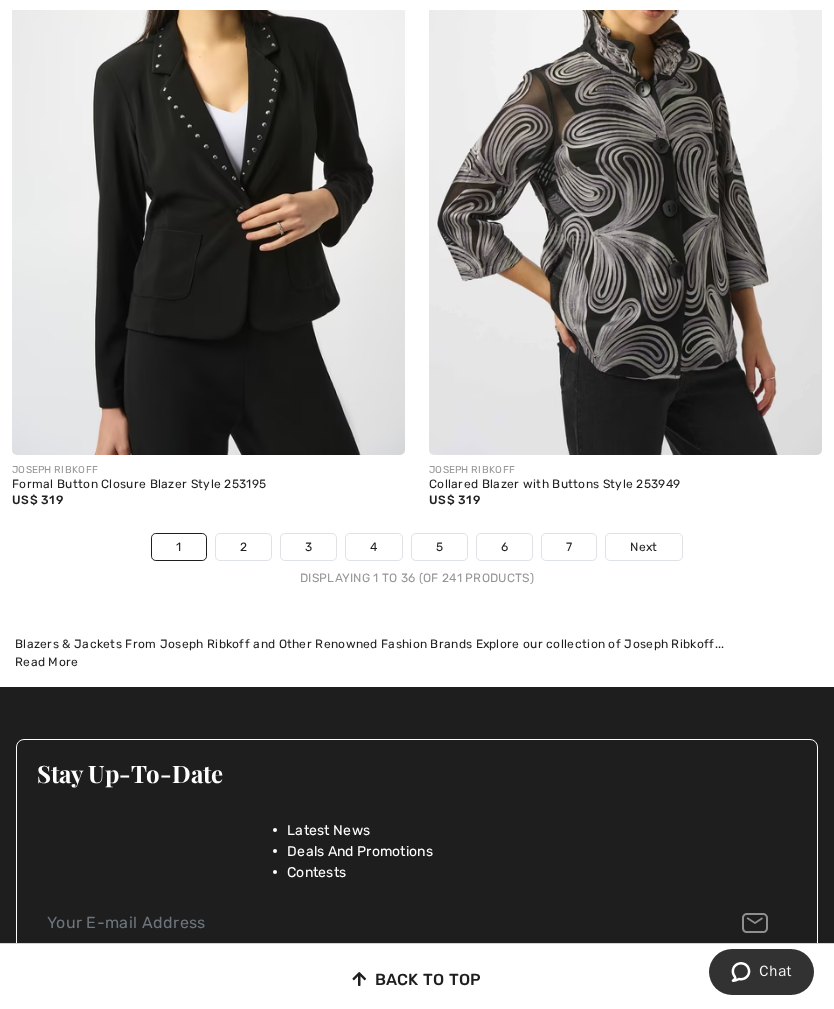 click on "Next" at bounding box center [643, 547] 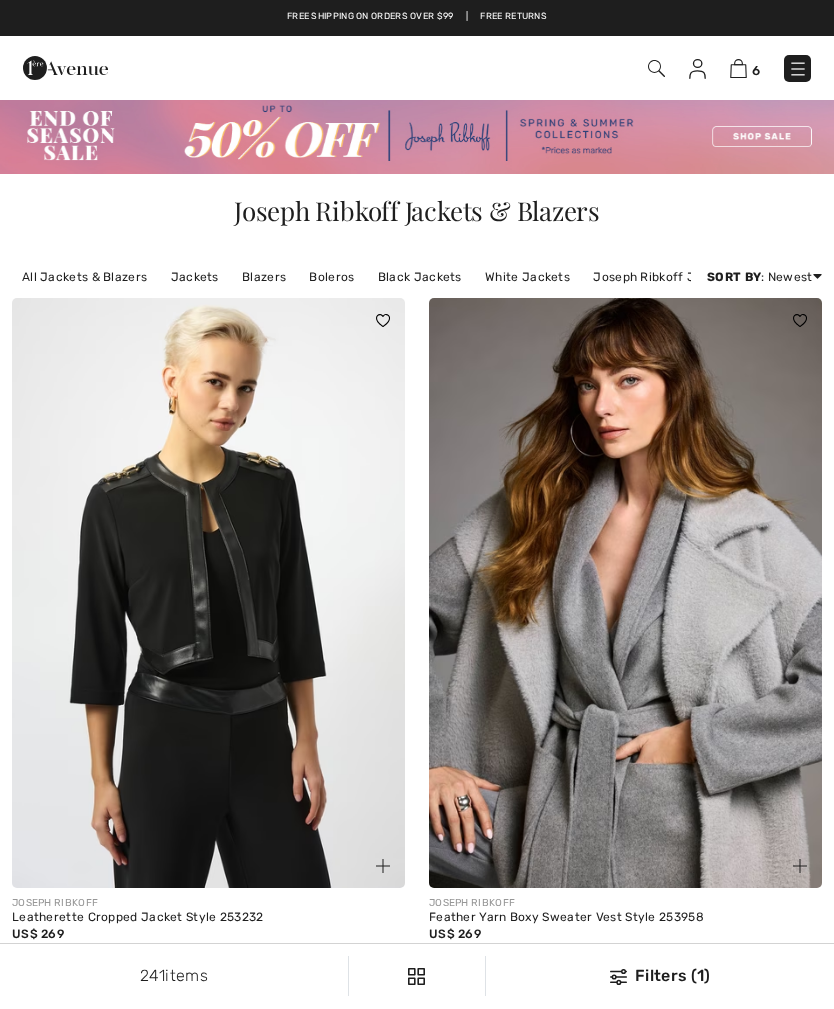 scroll, scrollTop: 90, scrollLeft: 0, axis: vertical 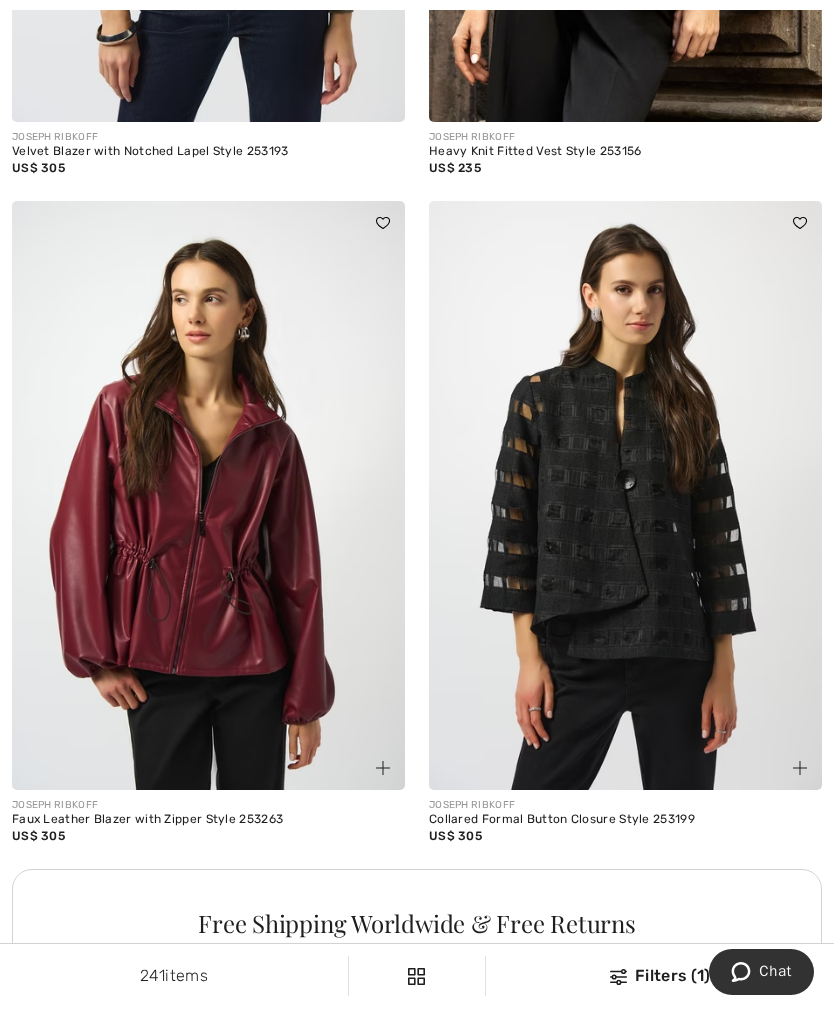 click on "JOSEPH RIBKOFF" at bounding box center (625, 805) 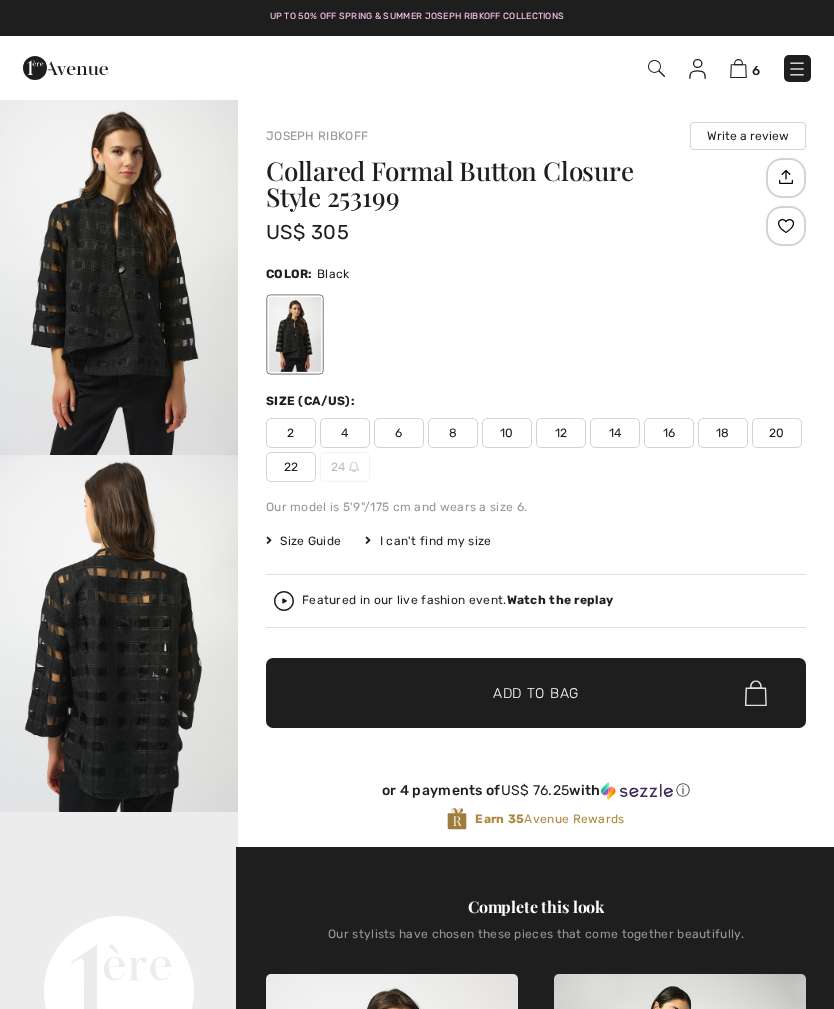 scroll, scrollTop: 0, scrollLeft: 0, axis: both 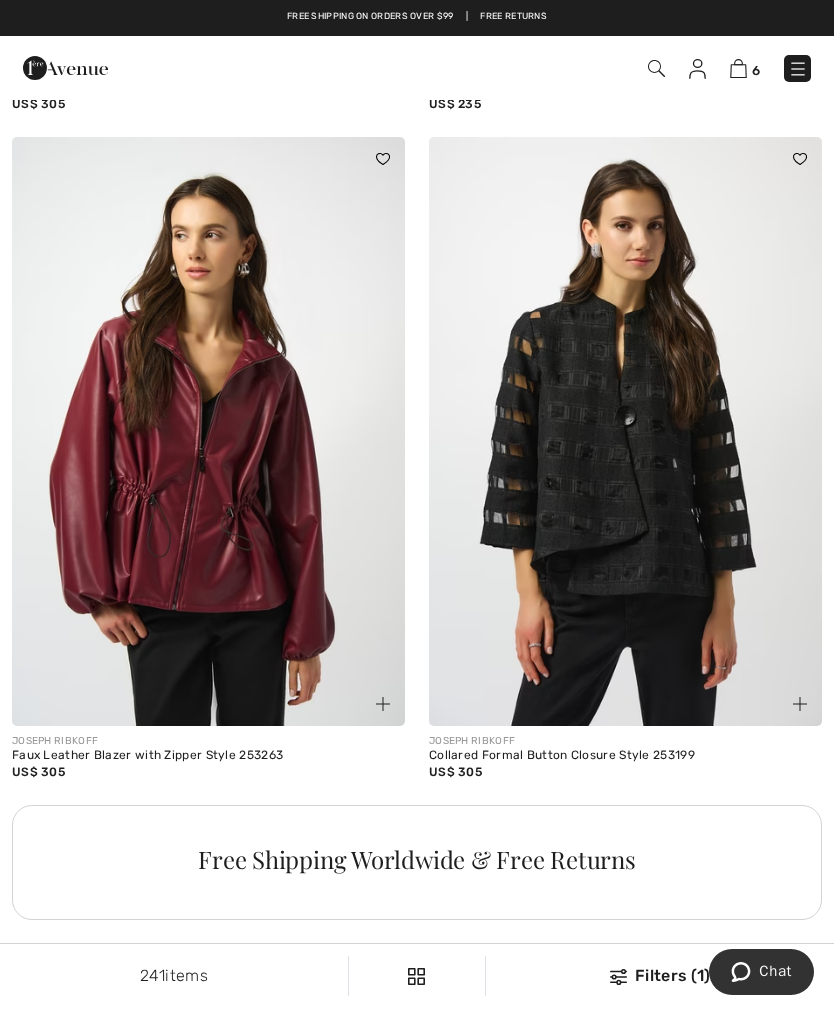 click at bounding box center (798, 69) 